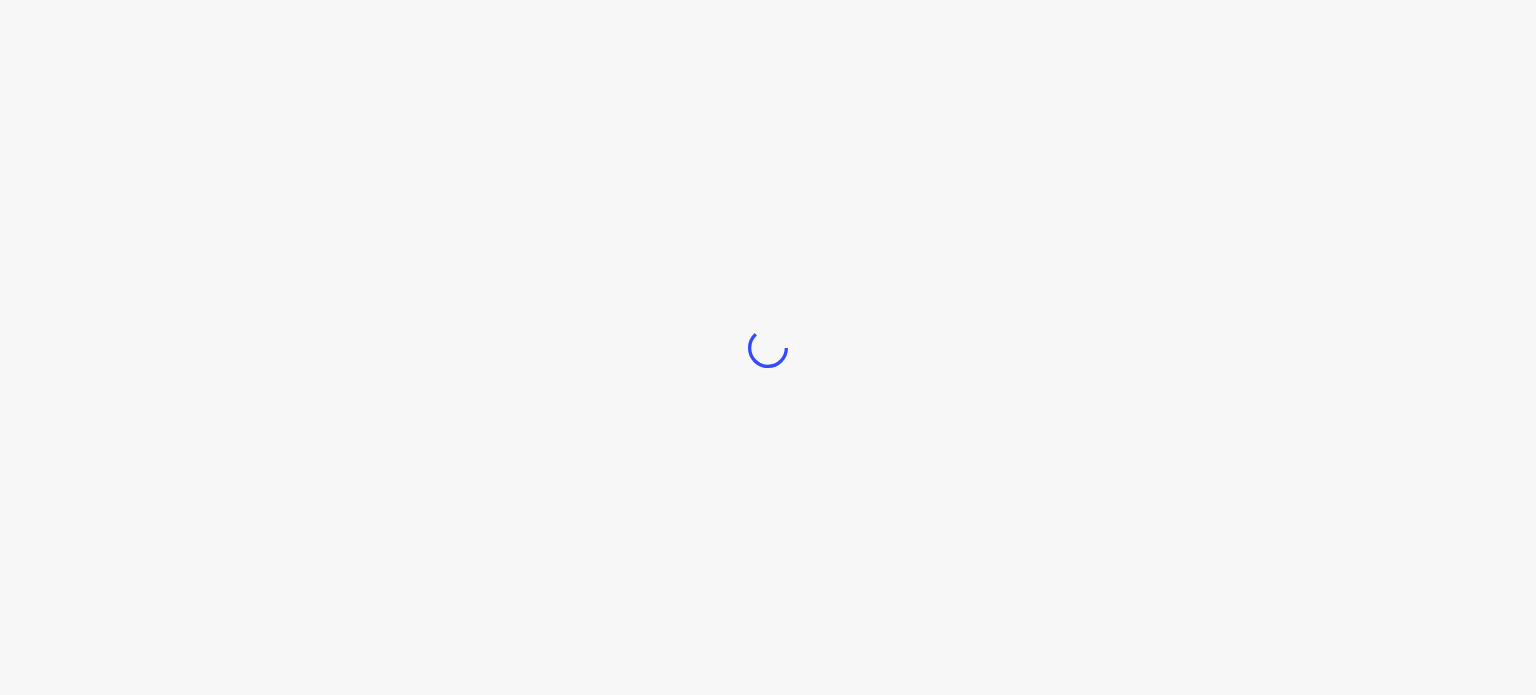 scroll, scrollTop: 0, scrollLeft: 0, axis: both 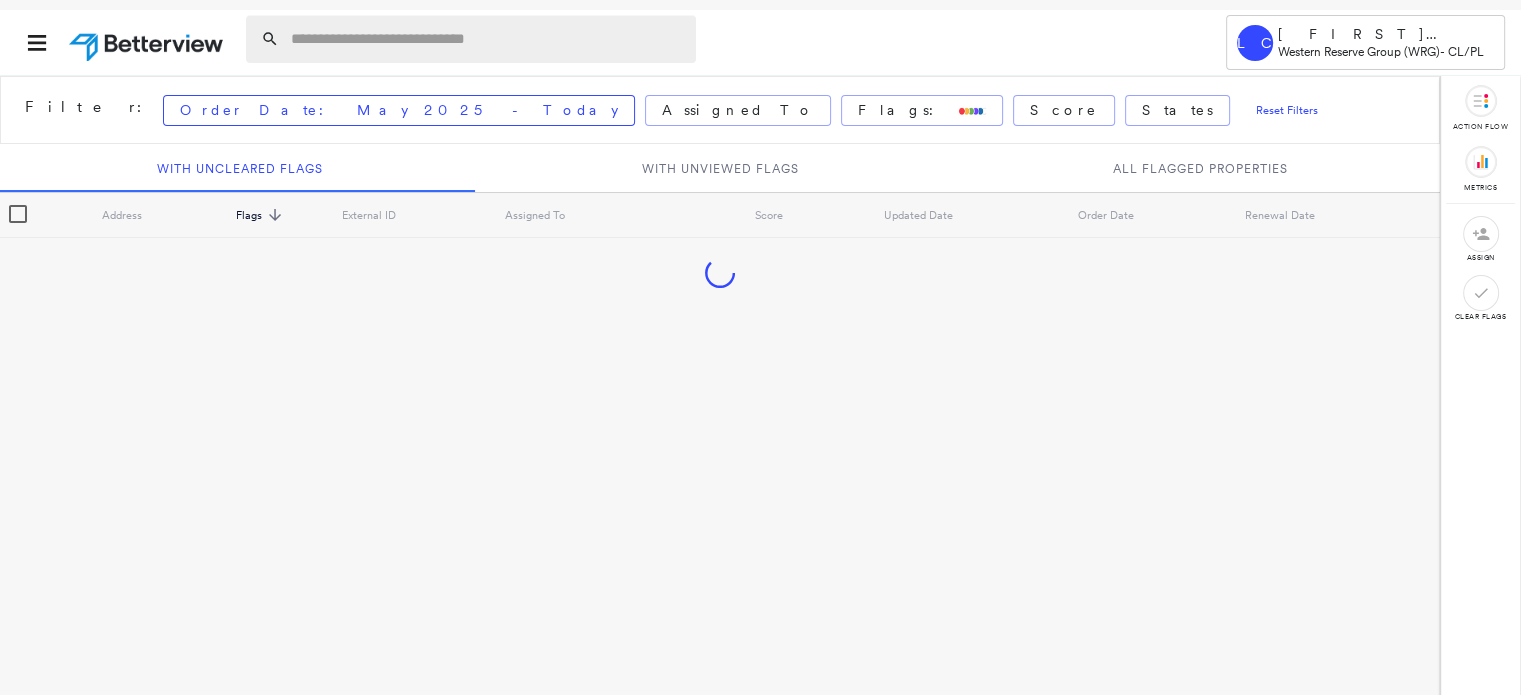 click at bounding box center (487, 39) 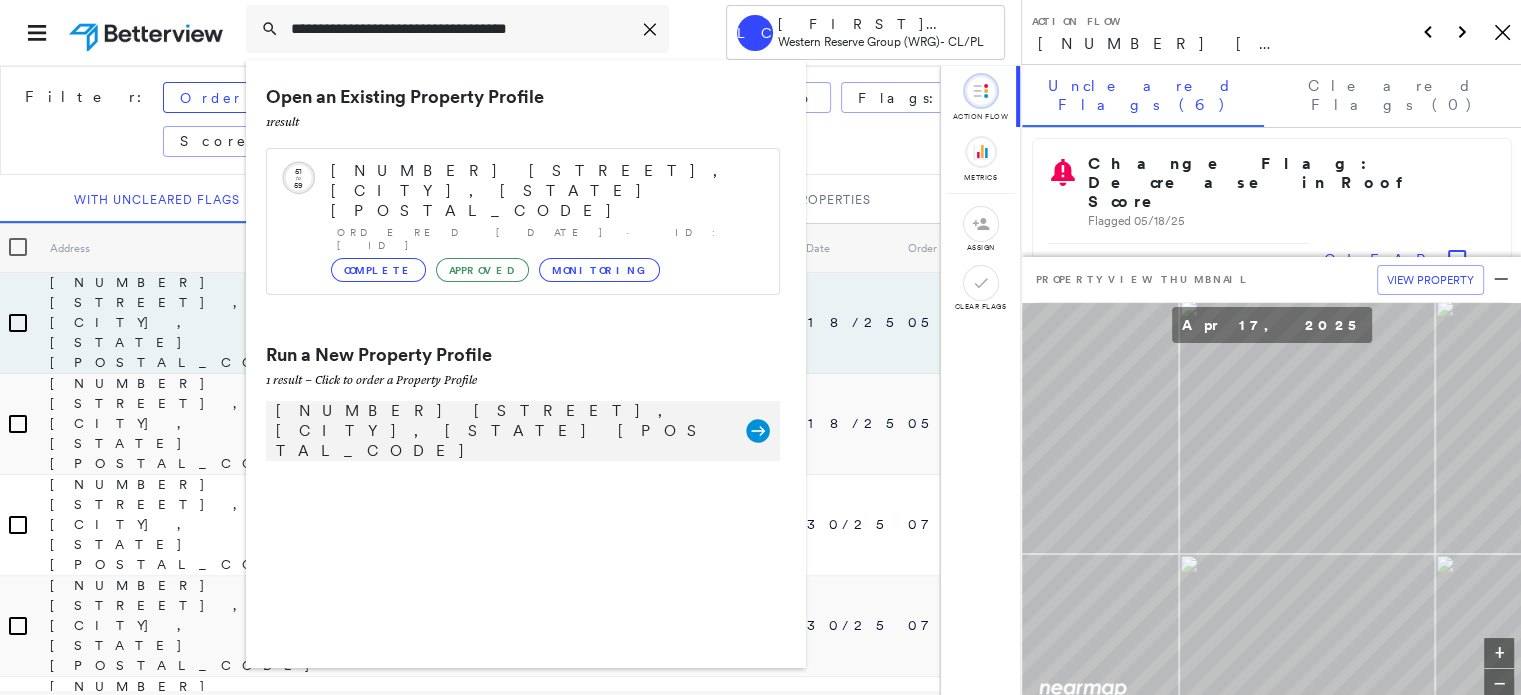 type on "**********" 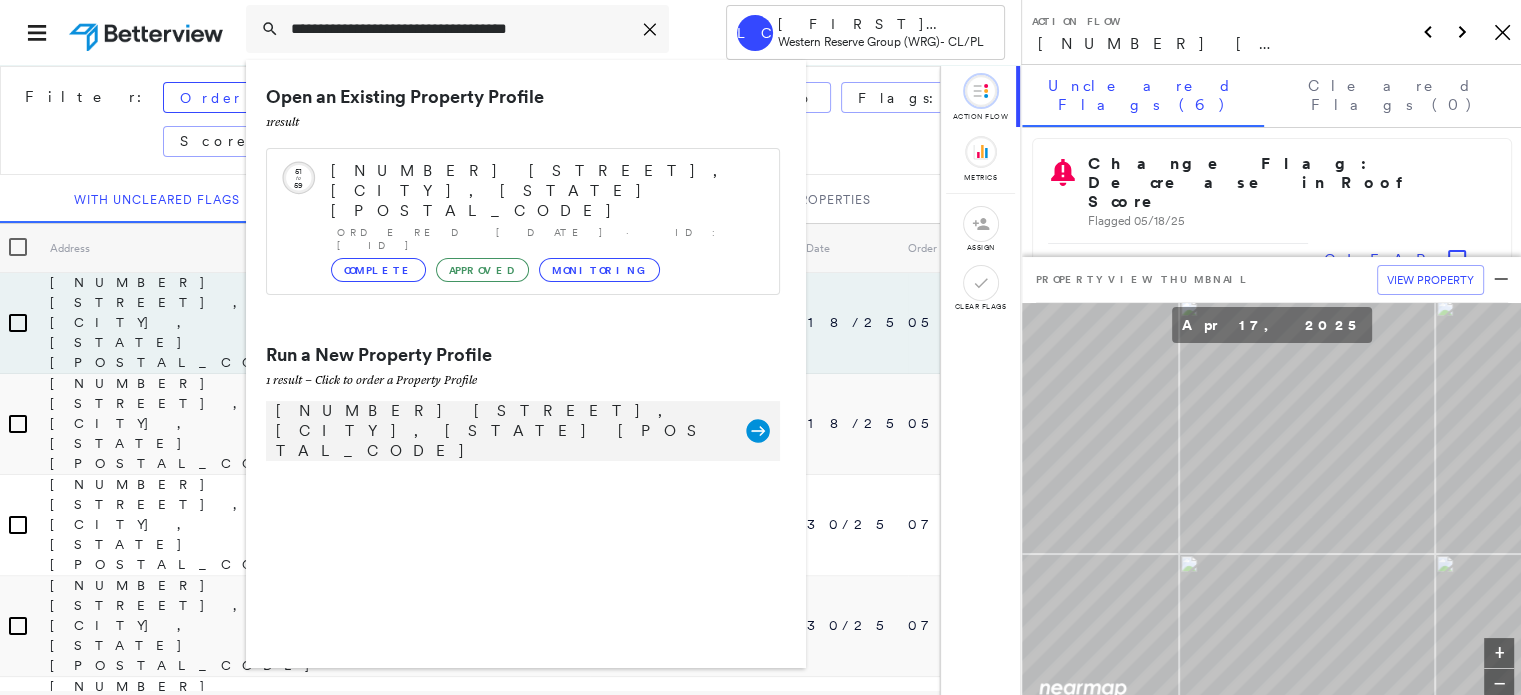 click on "[NUMBER] [STREET], [CITY], [STATE] [POSTAL_CODE]" at bounding box center [501, 431] 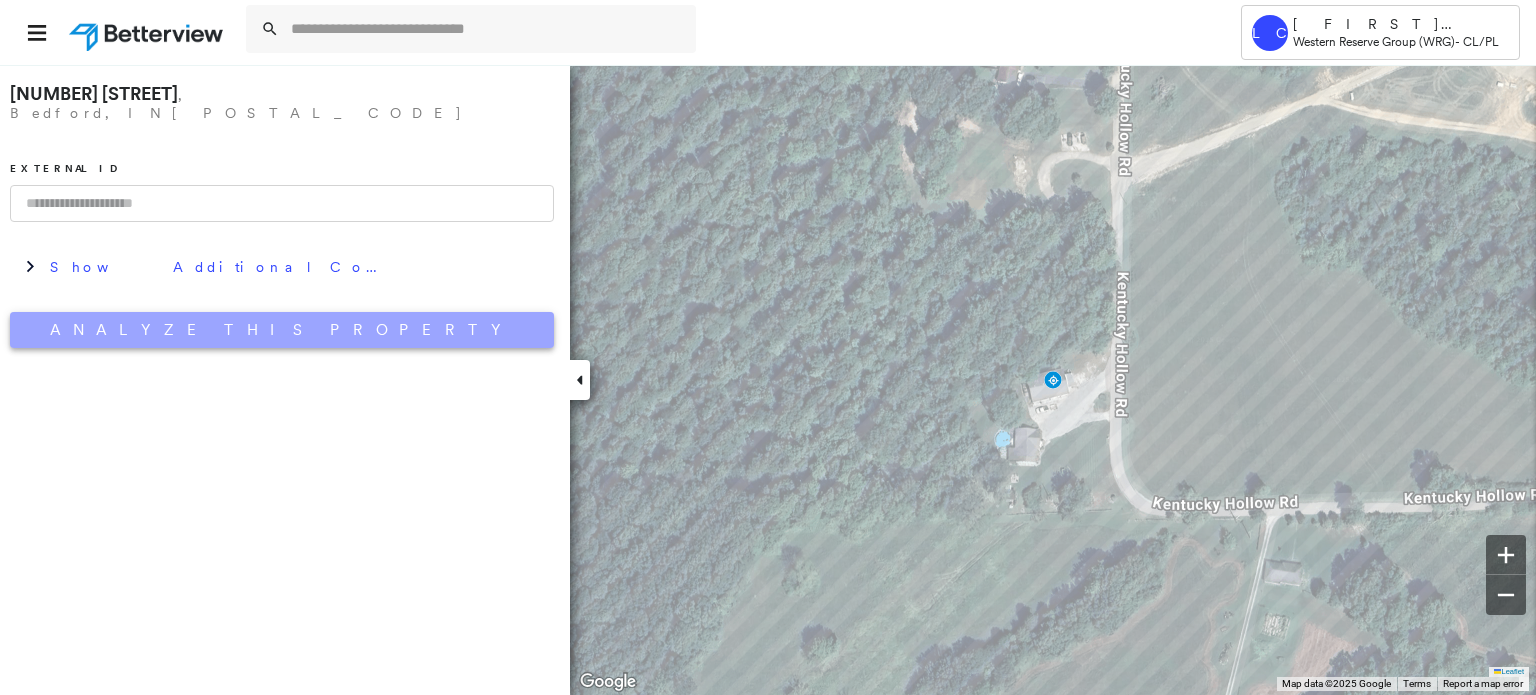 click on "Analyze This Property" at bounding box center [282, 330] 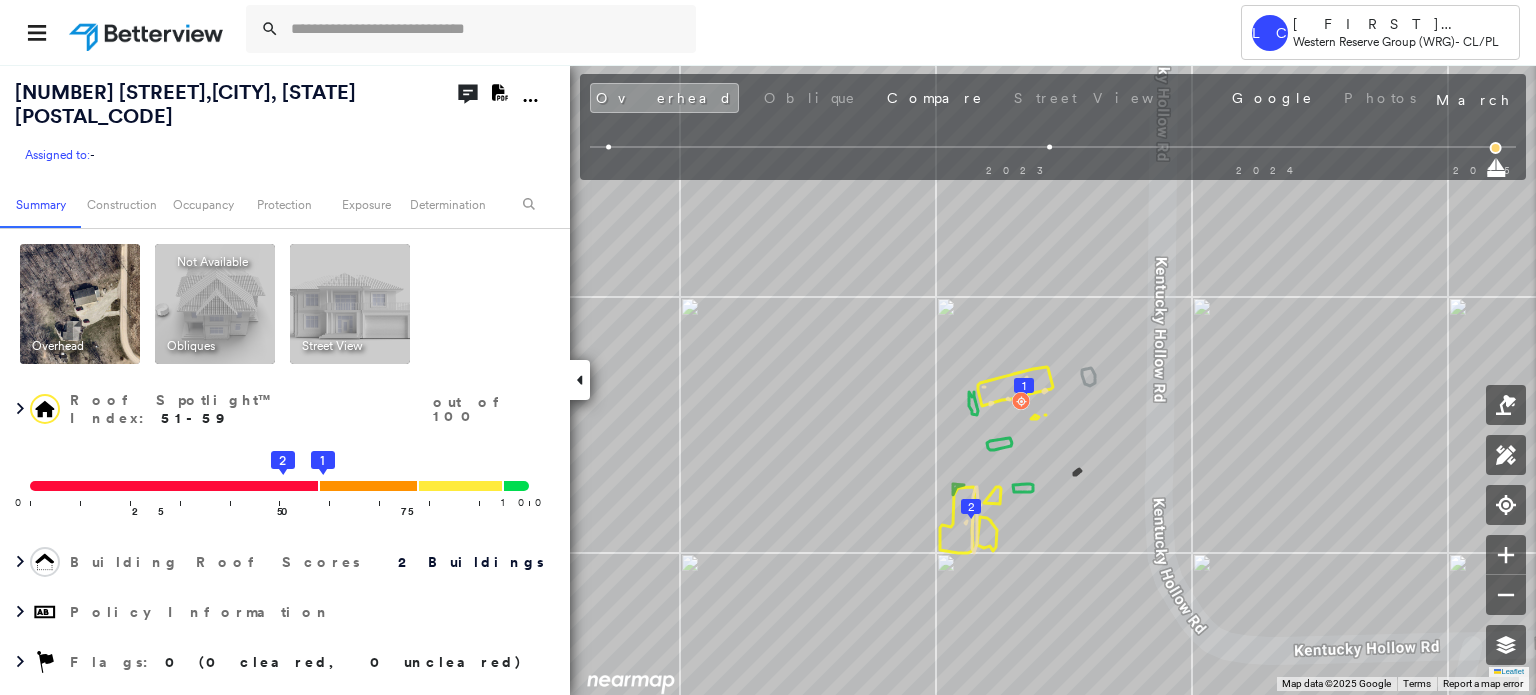 click at bounding box center (80, 304) 